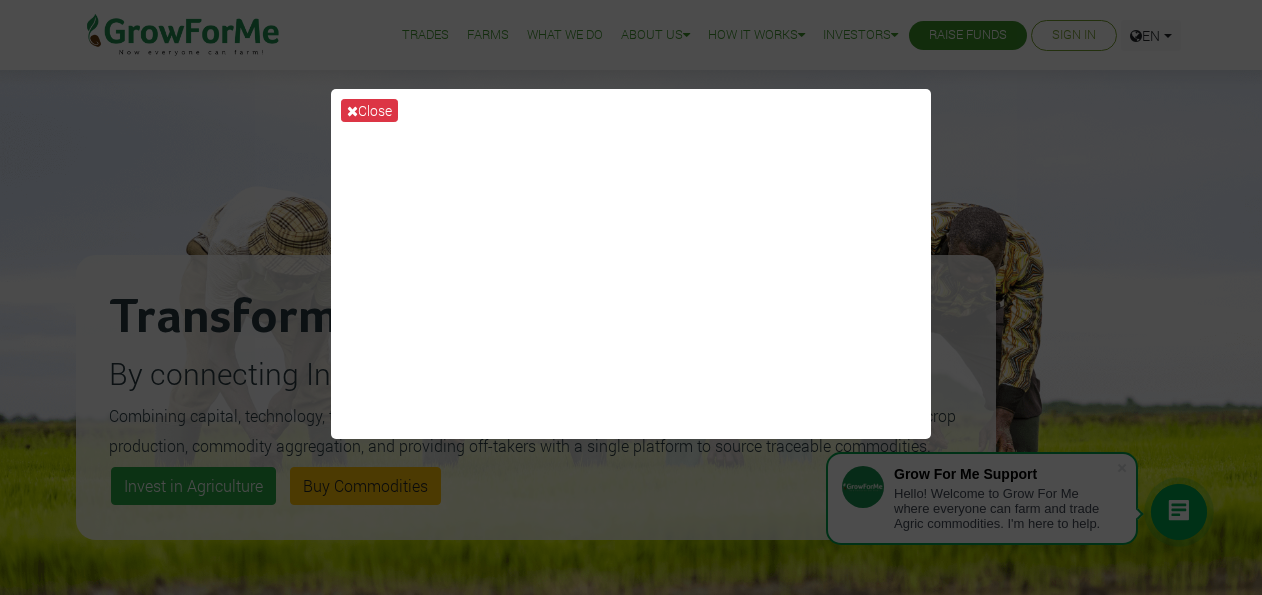 scroll, scrollTop: 0, scrollLeft: 0, axis: both 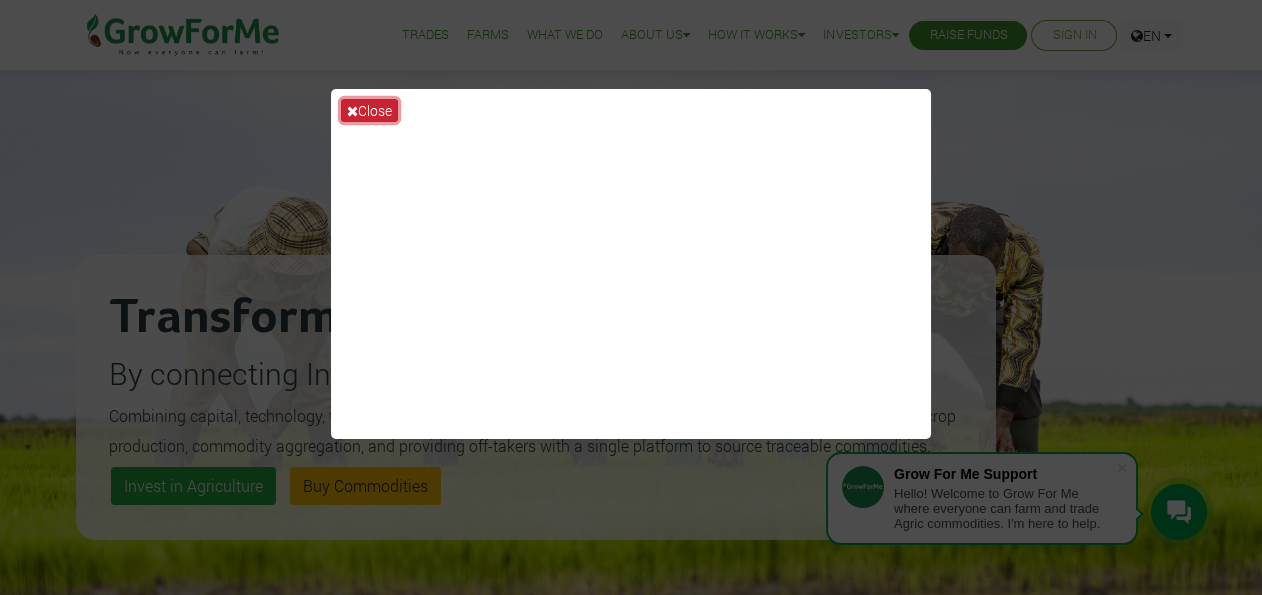 click at bounding box center [352, 111] 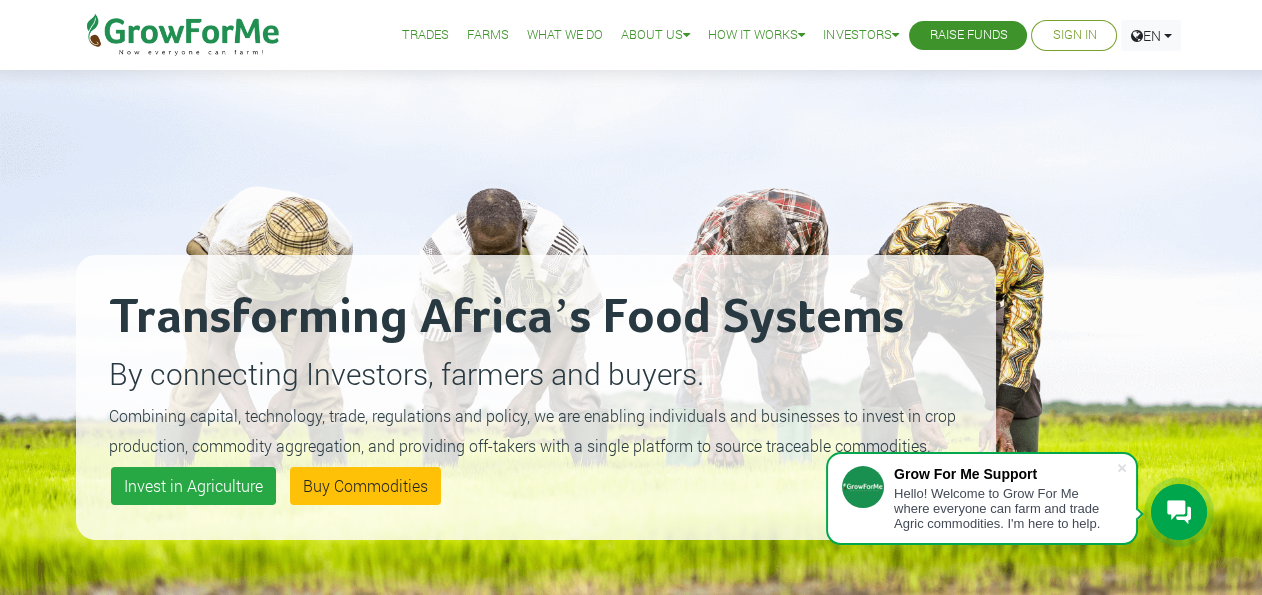click on "Sign In" at bounding box center (1074, 35) 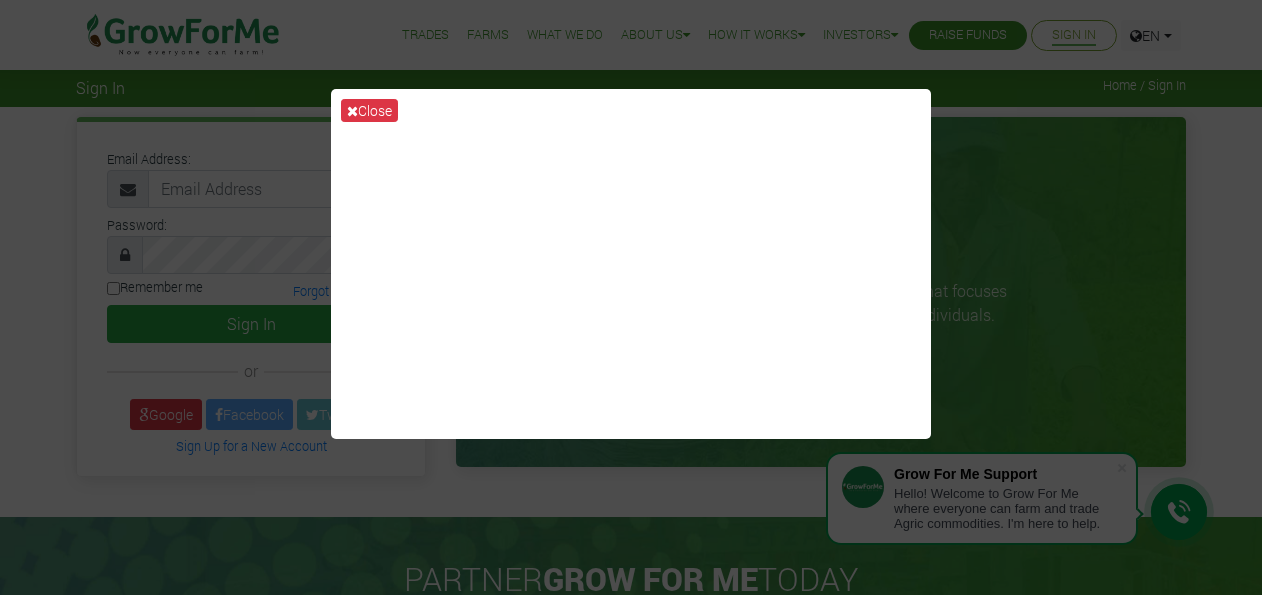 scroll, scrollTop: 0, scrollLeft: 0, axis: both 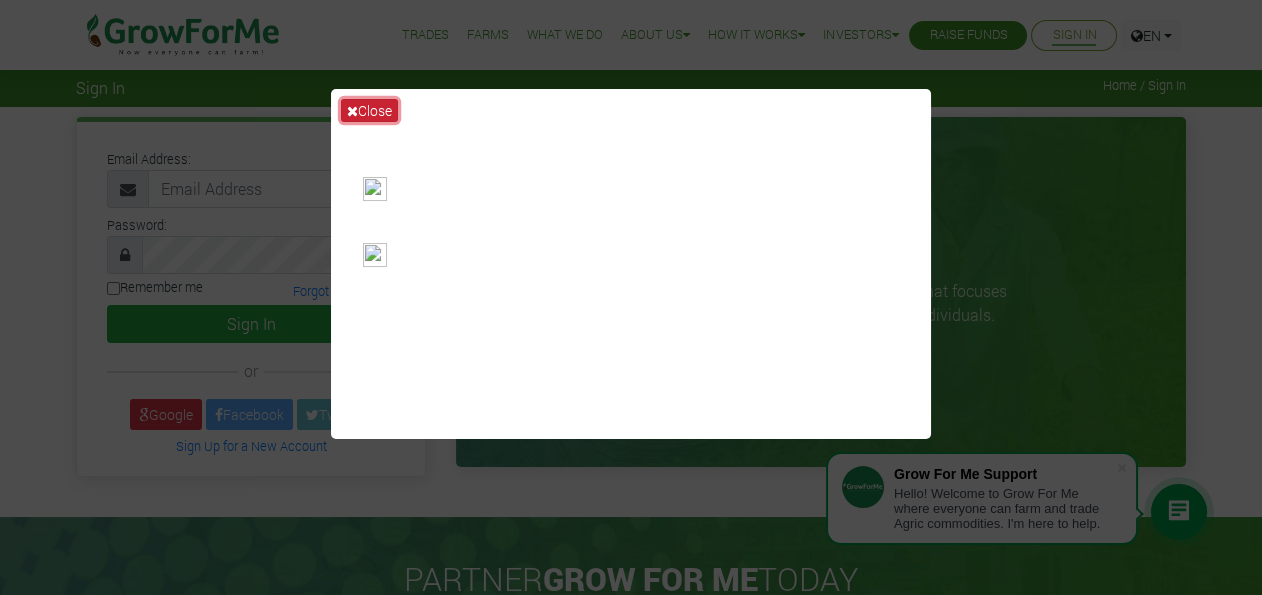 click on "Close" at bounding box center (369, 110) 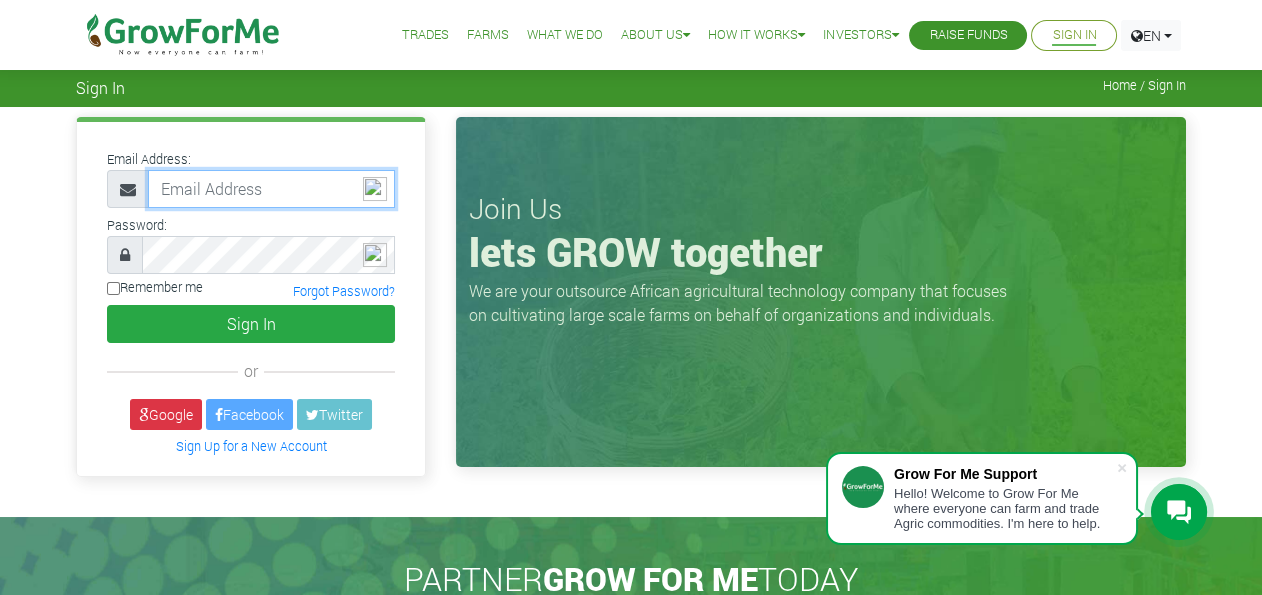 click at bounding box center [271, 189] 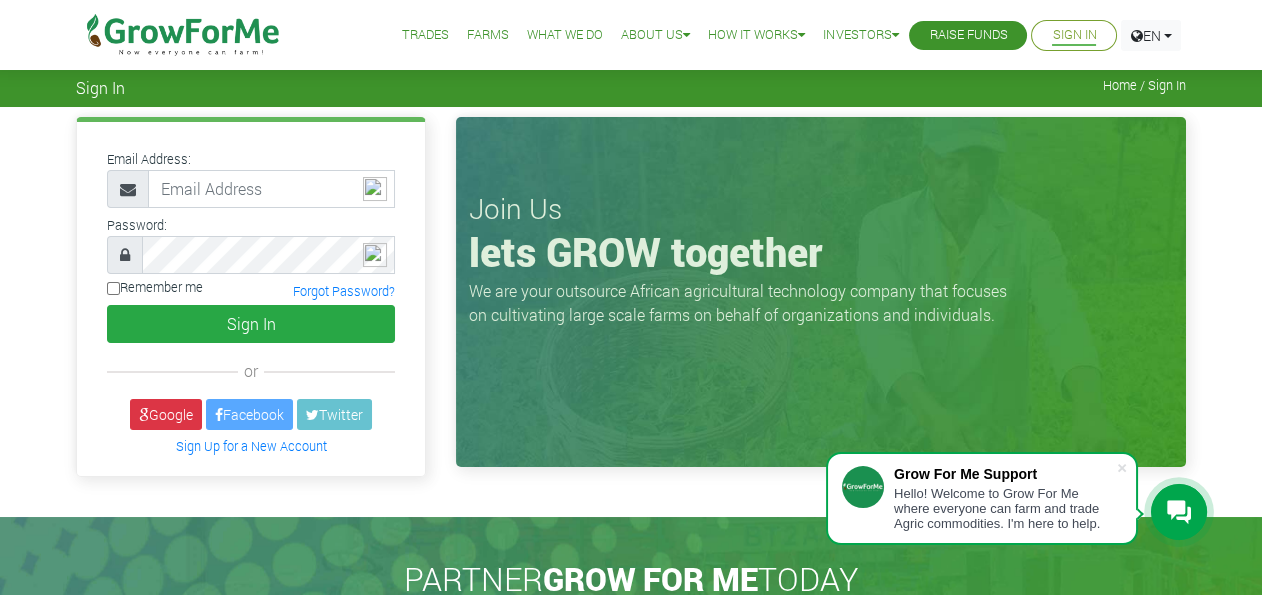 drag, startPoint x: 301, startPoint y: 216, endPoint x: 380, endPoint y: 225, distance: 79.51101 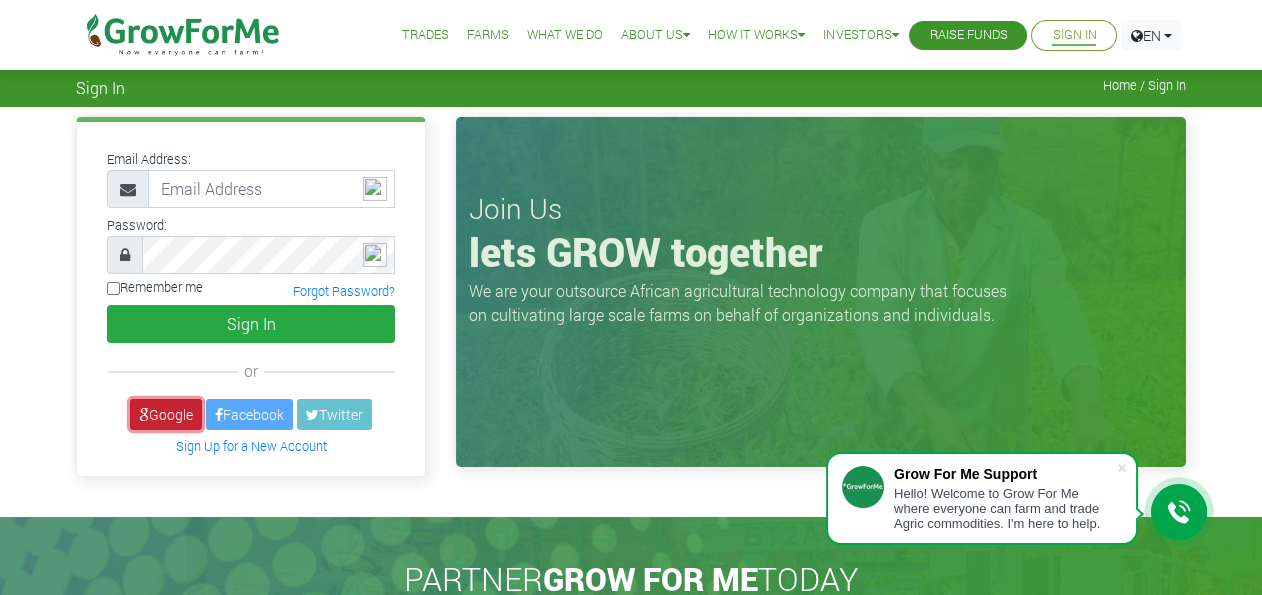 click on "Google" at bounding box center (166, 414) 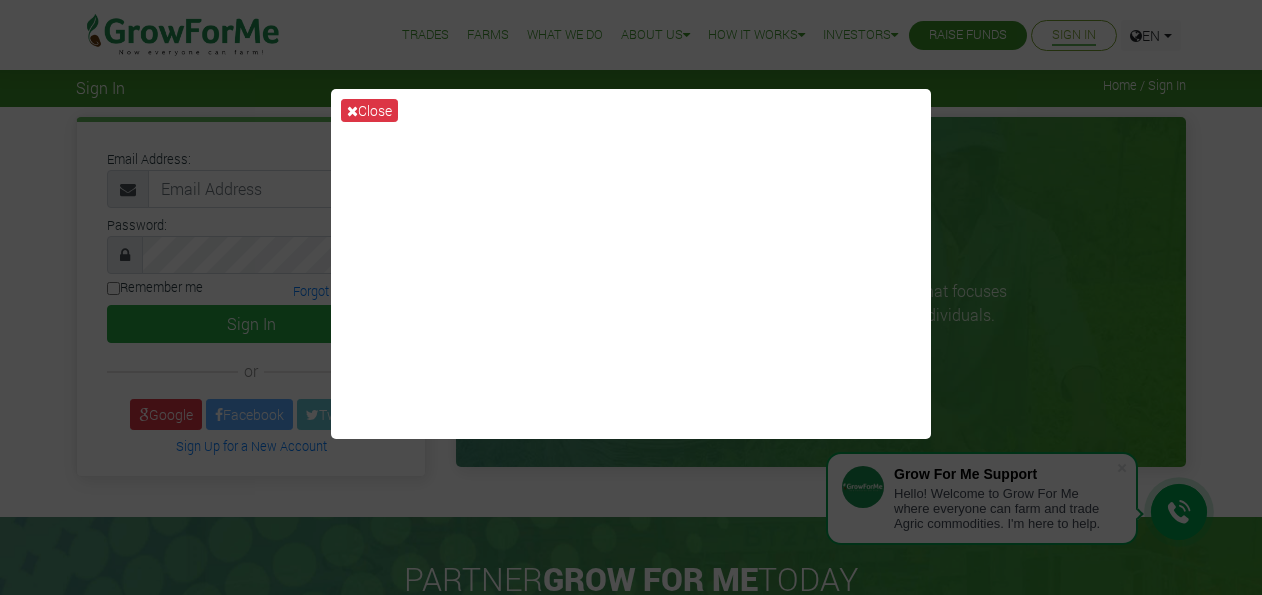 scroll, scrollTop: 0, scrollLeft: 0, axis: both 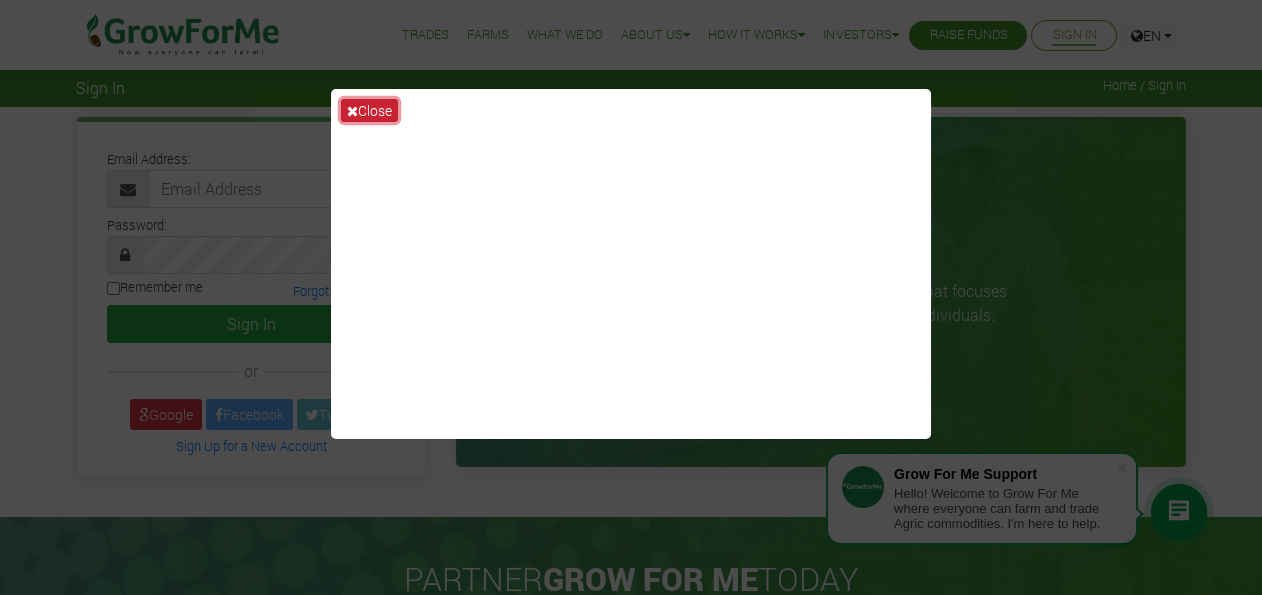 click on "Close" at bounding box center [369, 110] 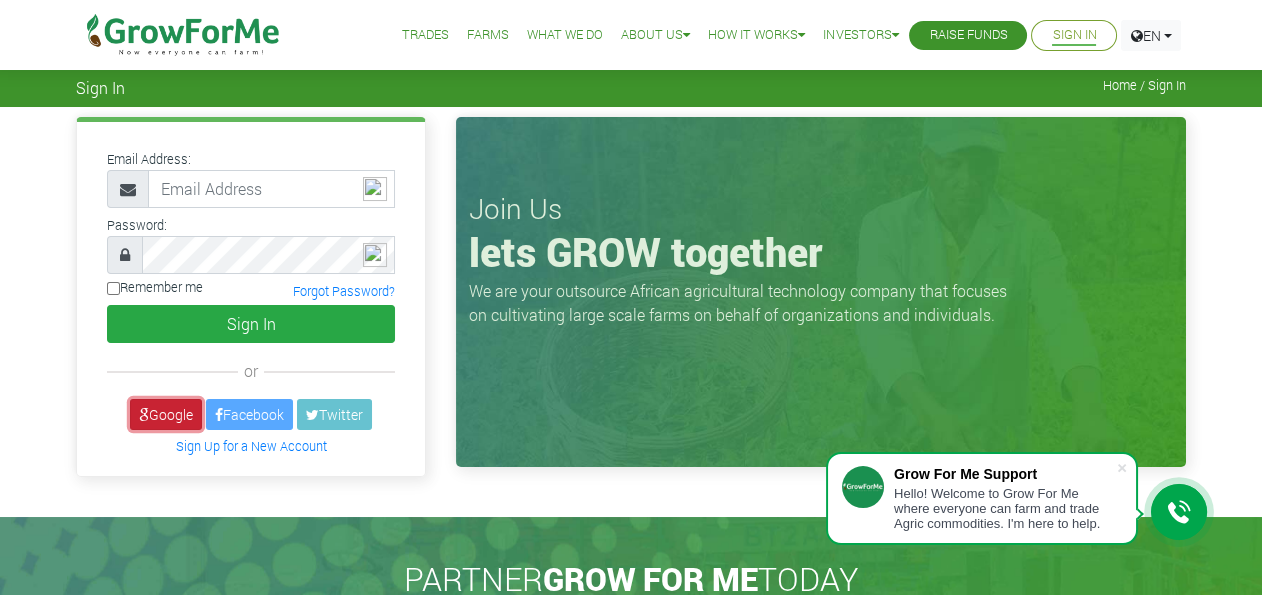 click on "Google" at bounding box center (166, 414) 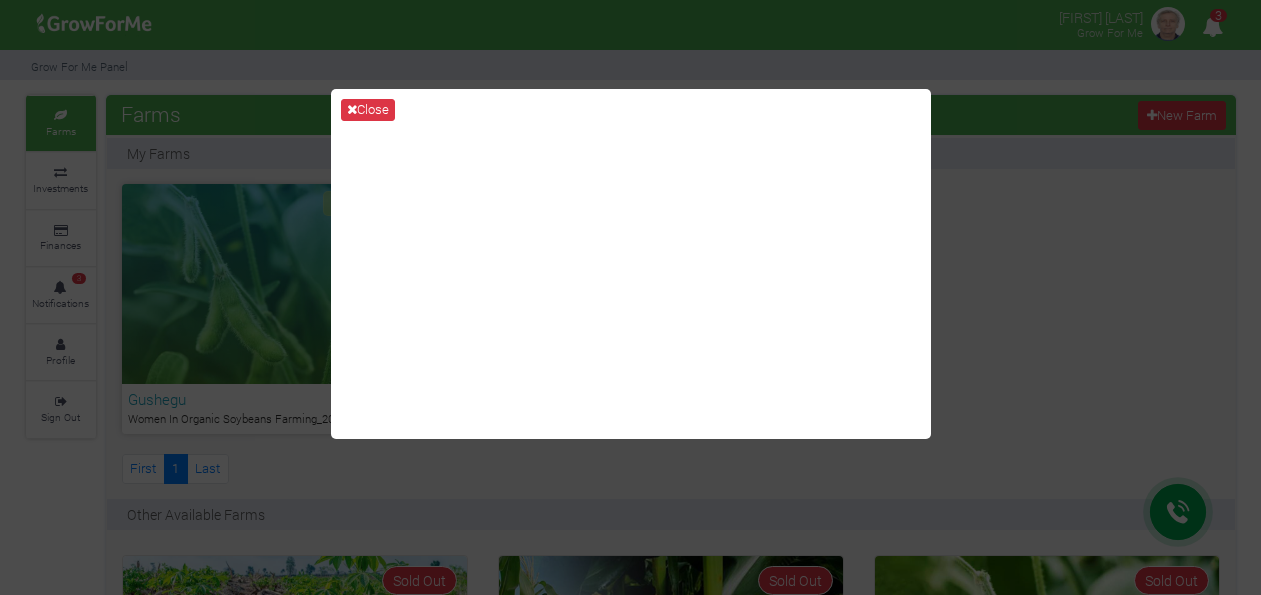 scroll, scrollTop: 0, scrollLeft: 0, axis: both 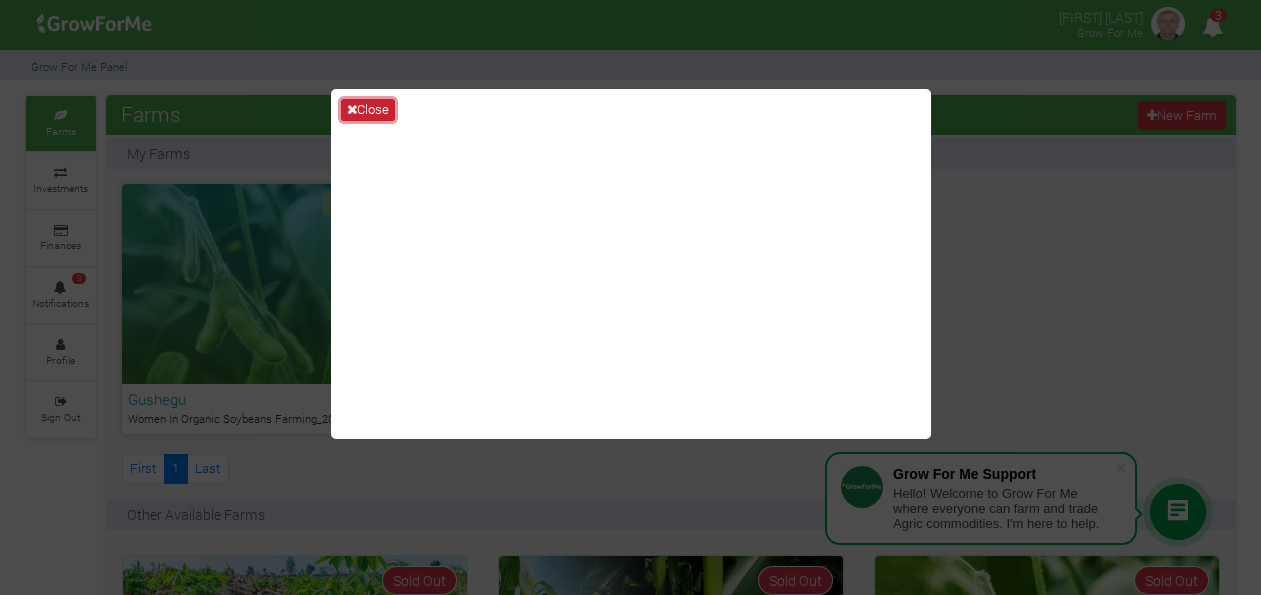 click on "Close" at bounding box center (368, 110) 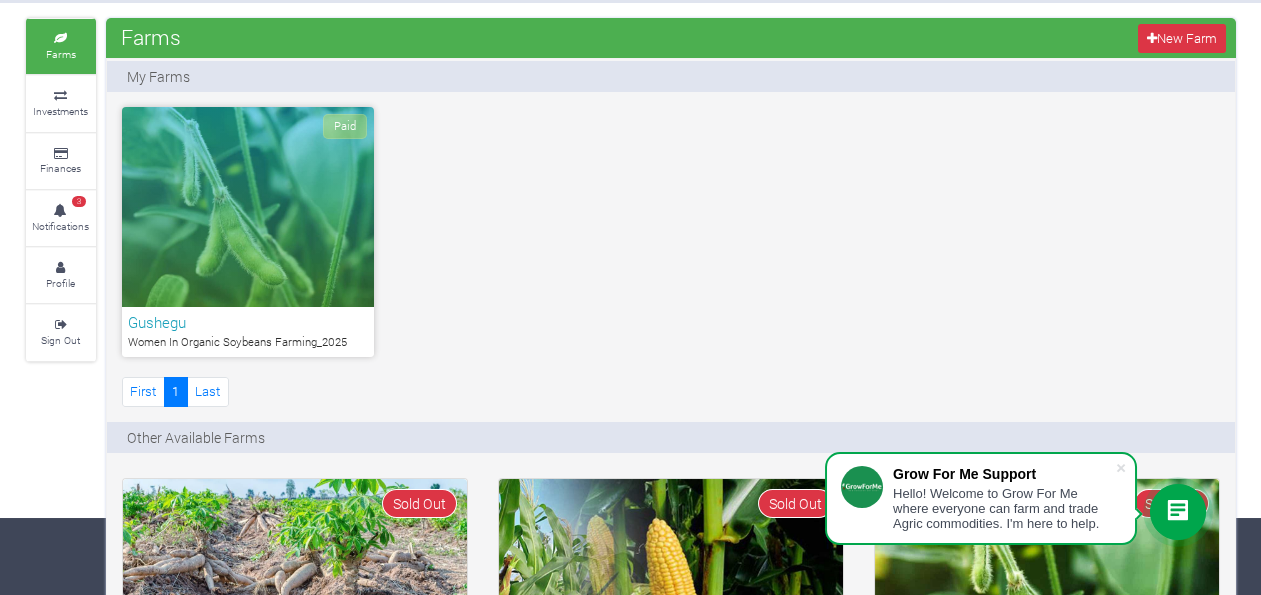 scroll, scrollTop: 0, scrollLeft: 0, axis: both 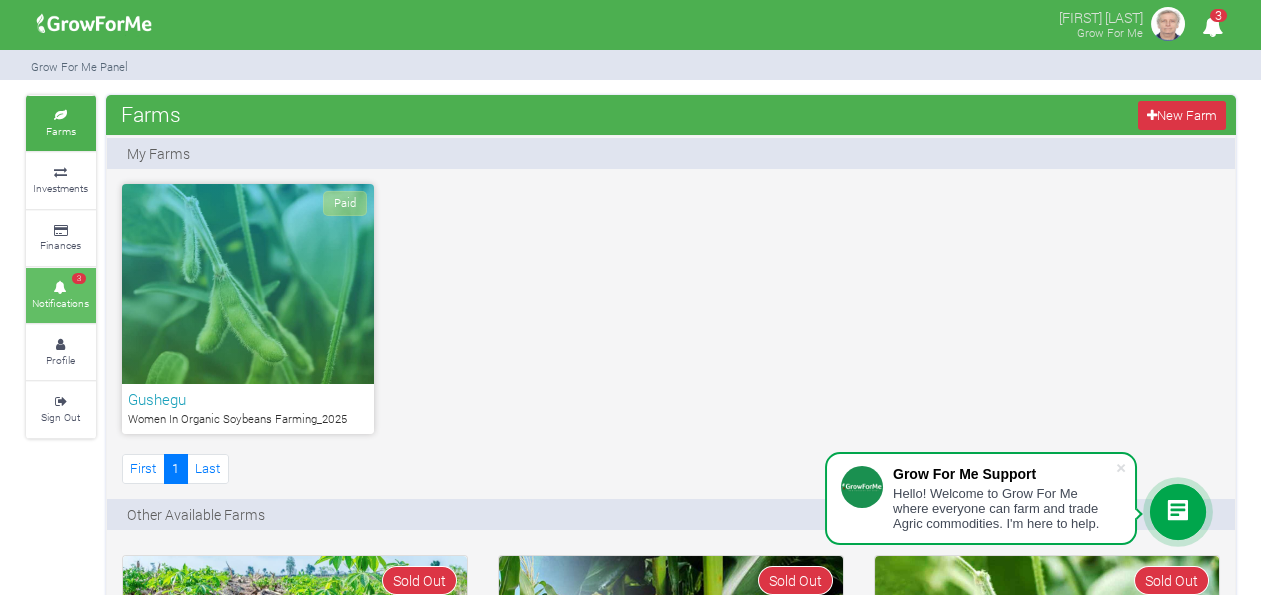 click at bounding box center [61, 288] 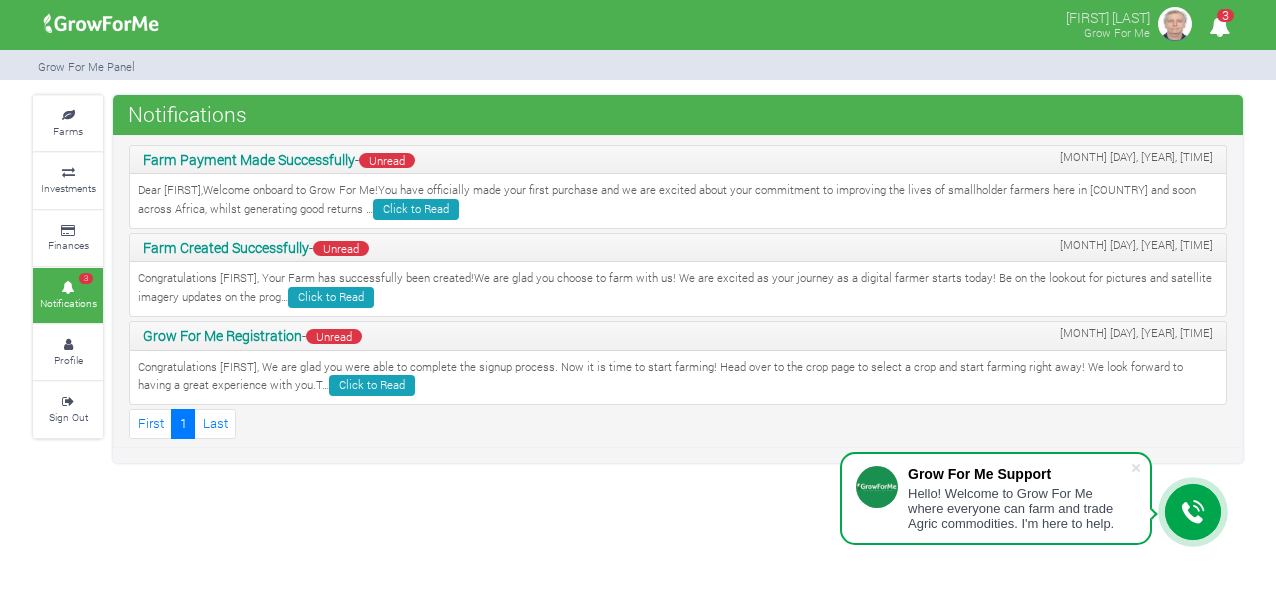 scroll, scrollTop: 0, scrollLeft: 0, axis: both 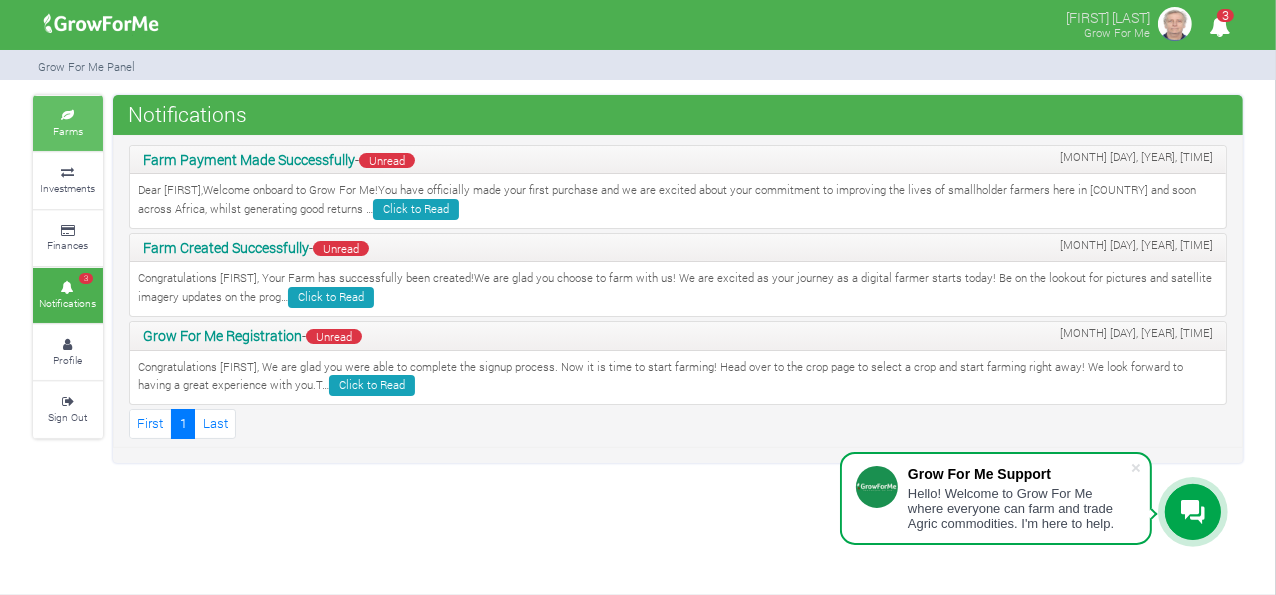 click on "Farms" at bounding box center [68, 123] 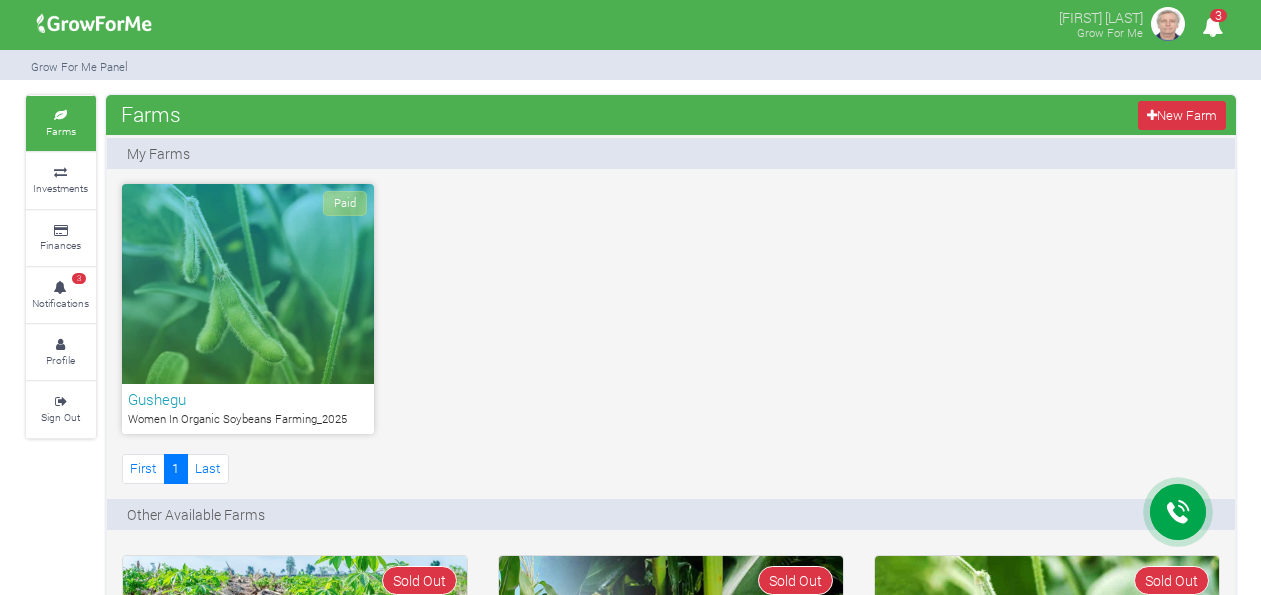 scroll, scrollTop: 0, scrollLeft: 0, axis: both 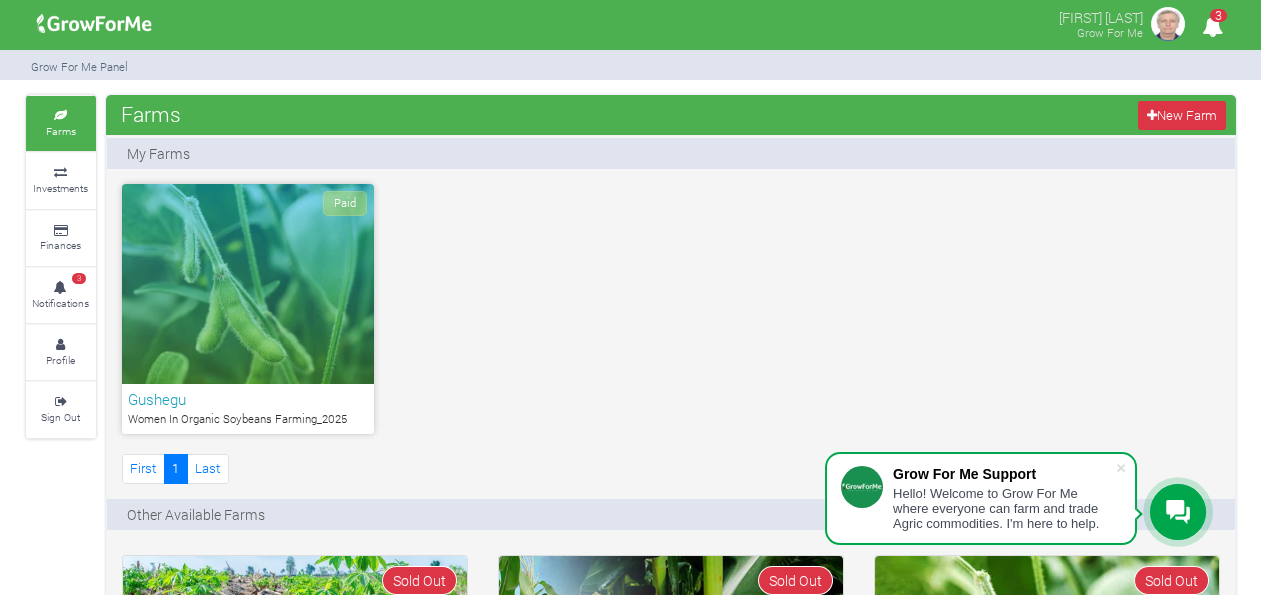 drag, startPoint x: 0, startPoint y: 0, endPoint x: 258, endPoint y: 244, distance: 355.10562 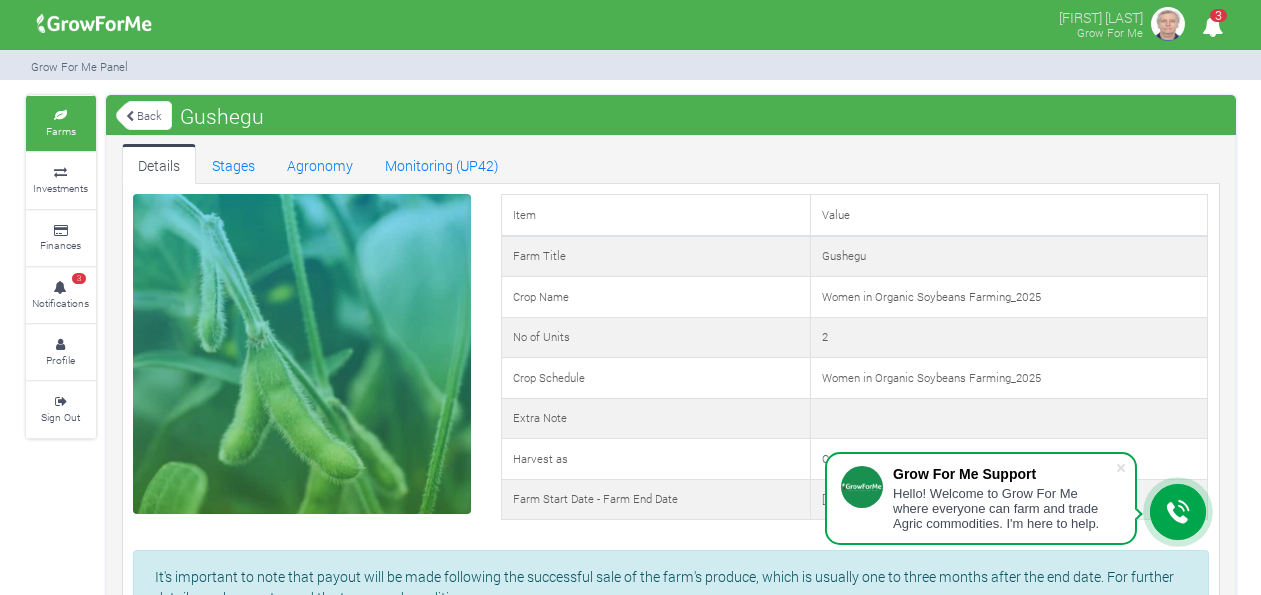 scroll, scrollTop: 0, scrollLeft: 0, axis: both 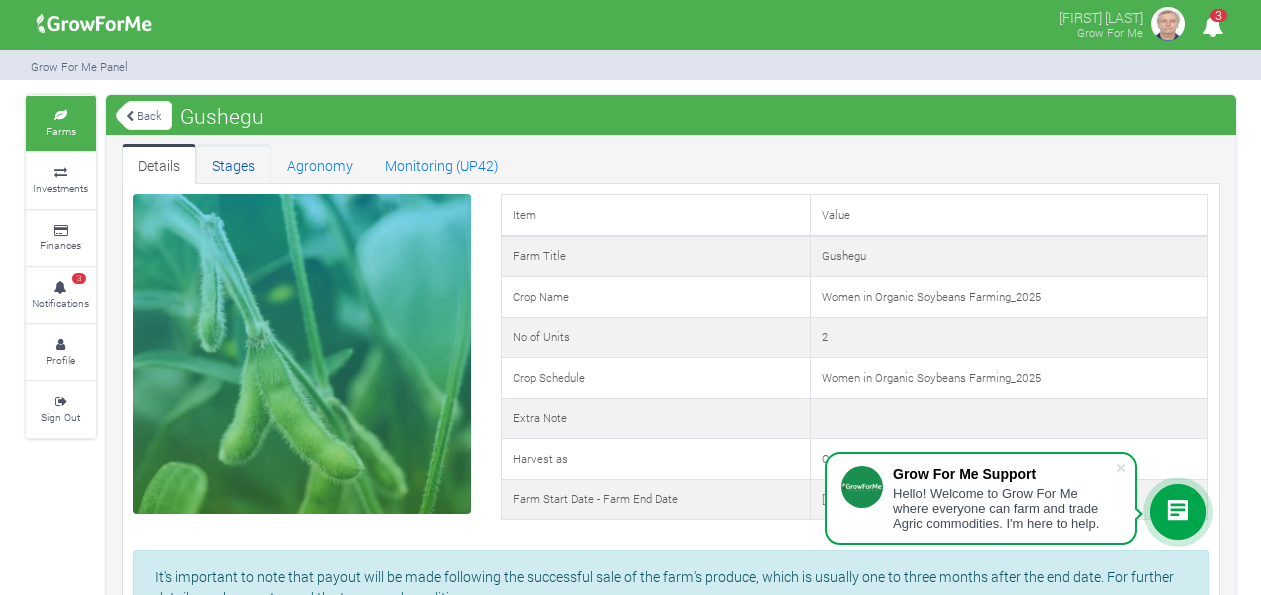 click on "Stages" at bounding box center [233, 164] 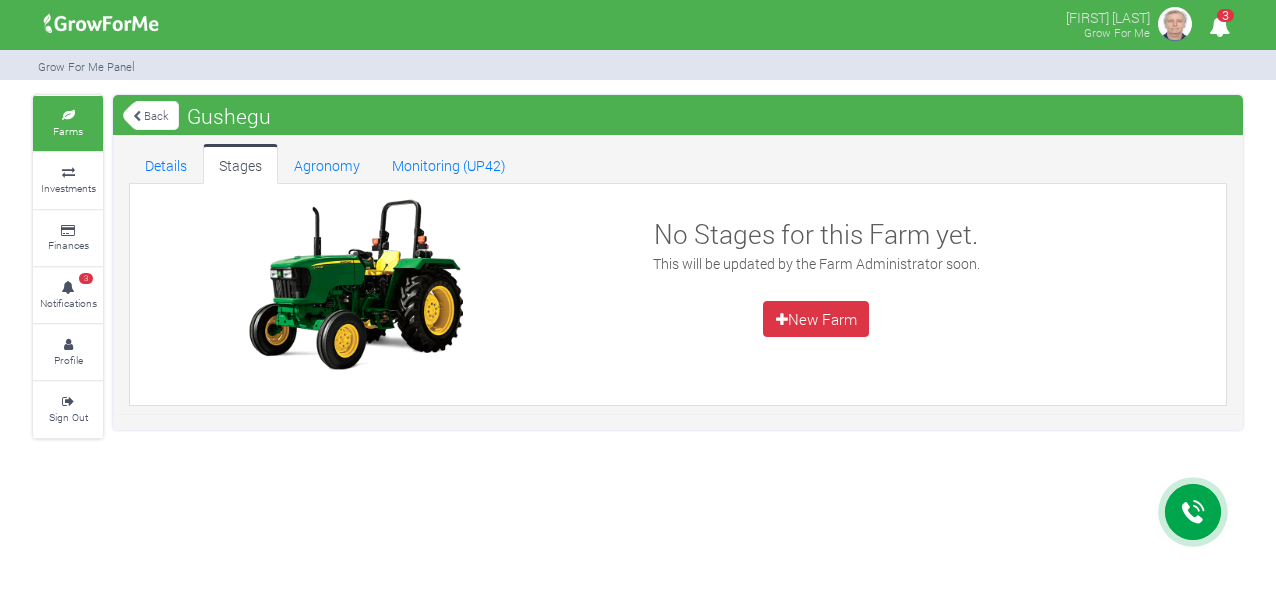 scroll, scrollTop: 0, scrollLeft: 0, axis: both 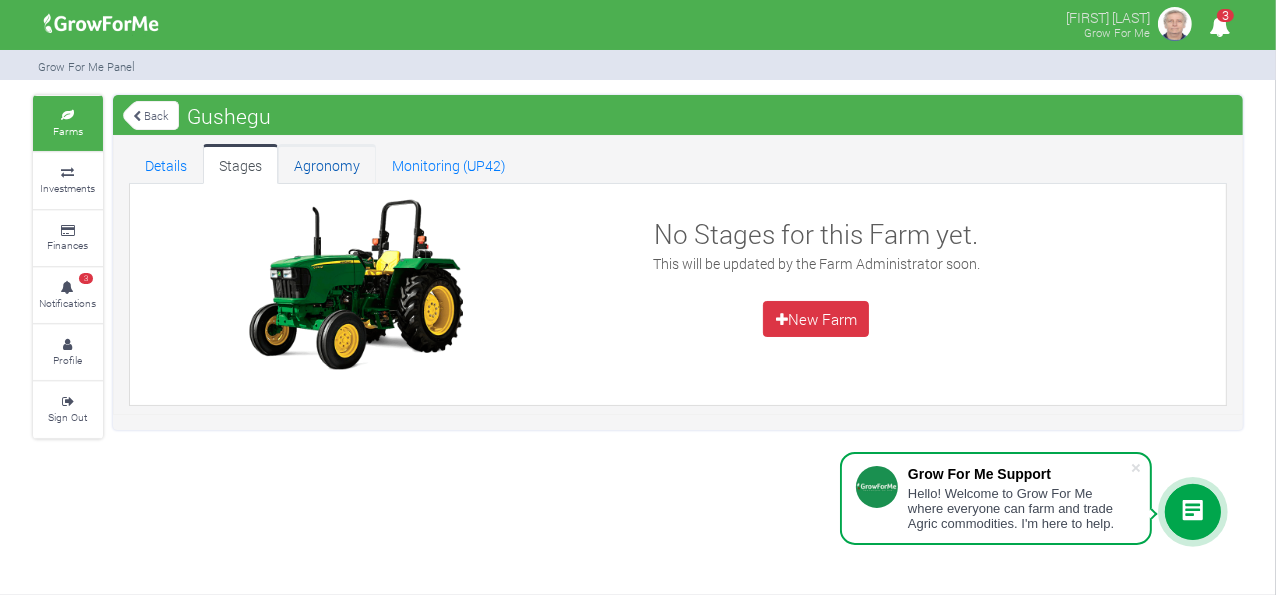 click on "Agronomy" at bounding box center [327, 164] 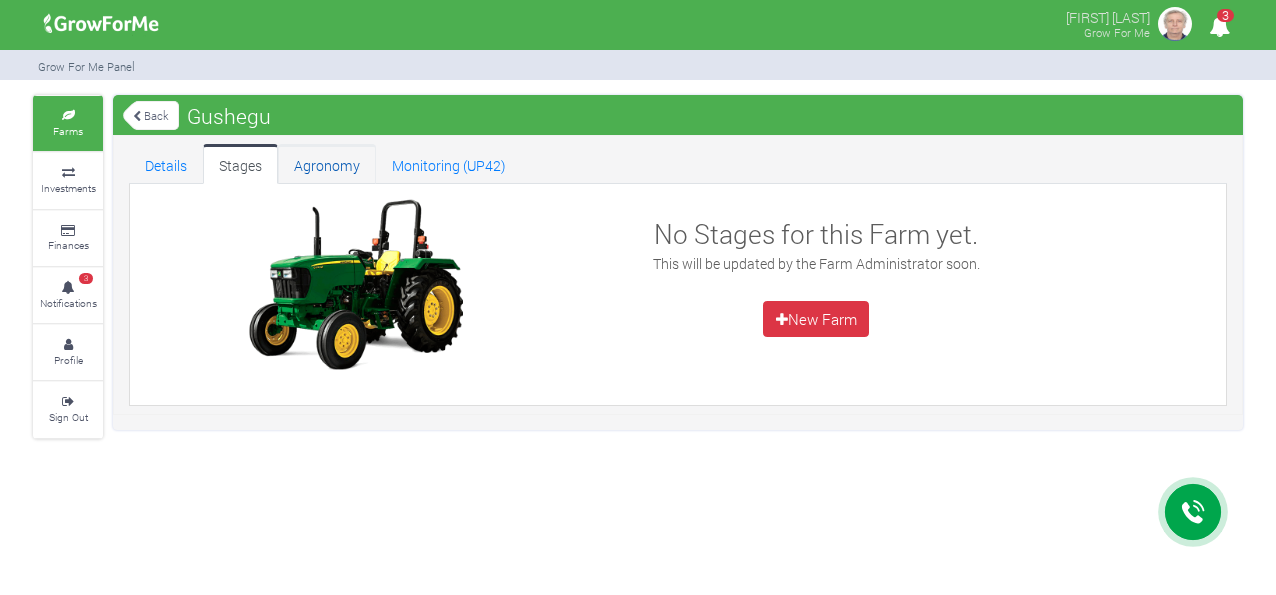 scroll, scrollTop: 0, scrollLeft: 0, axis: both 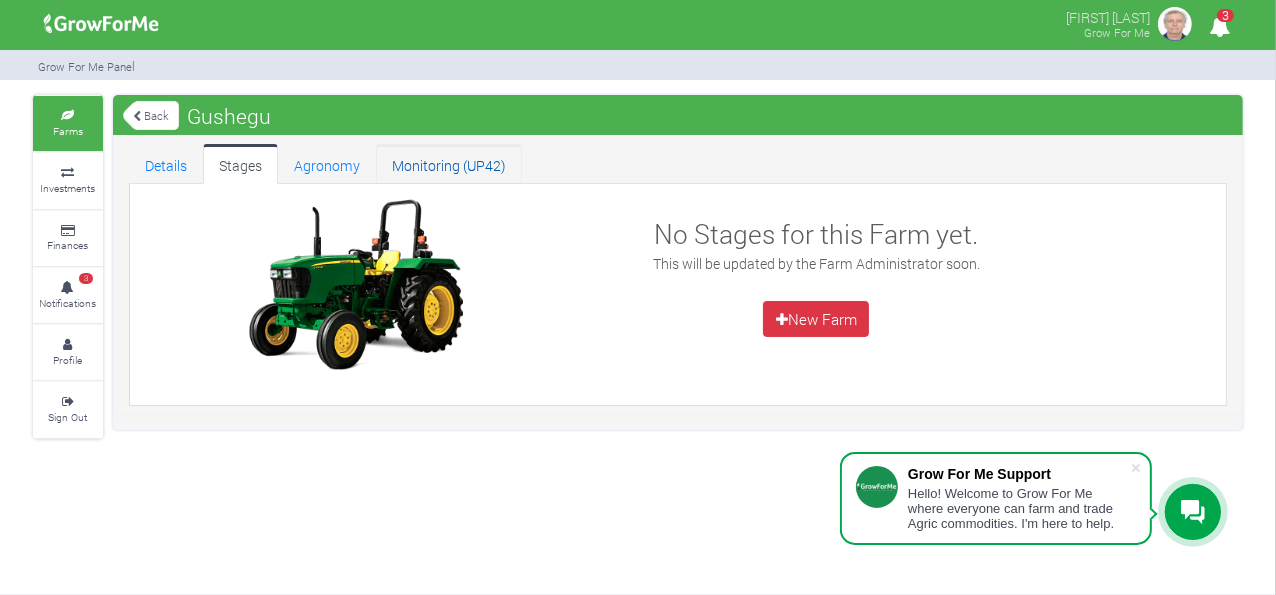 click on "Monitoring (UP42)" at bounding box center (449, 164) 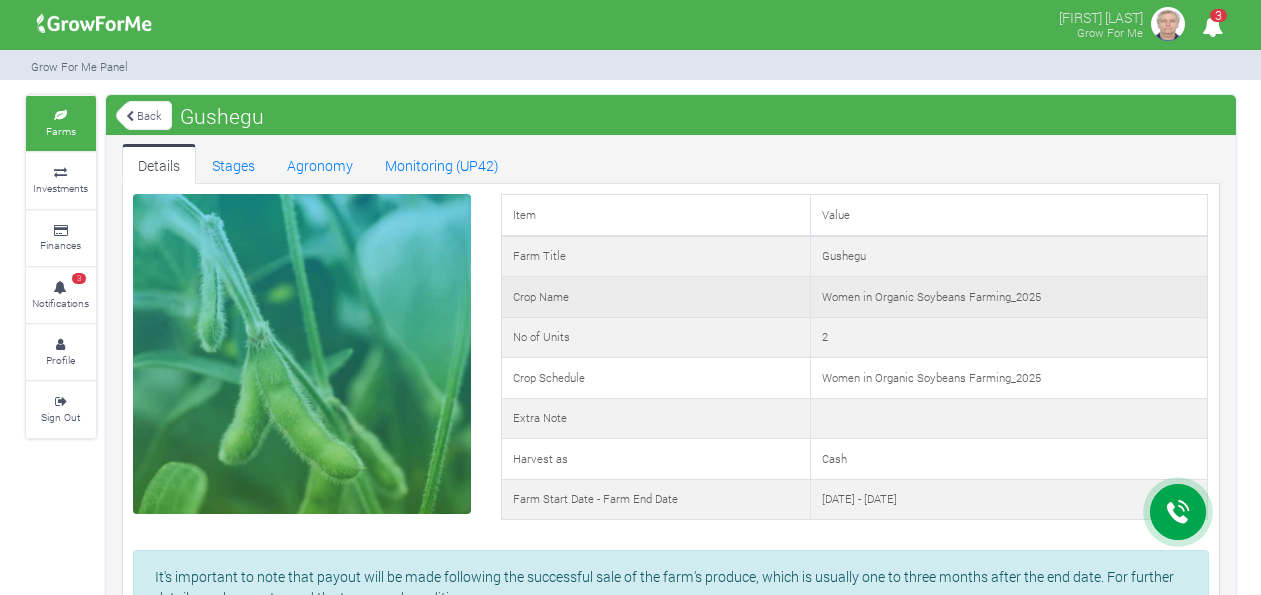 scroll, scrollTop: 0, scrollLeft: 0, axis: both 